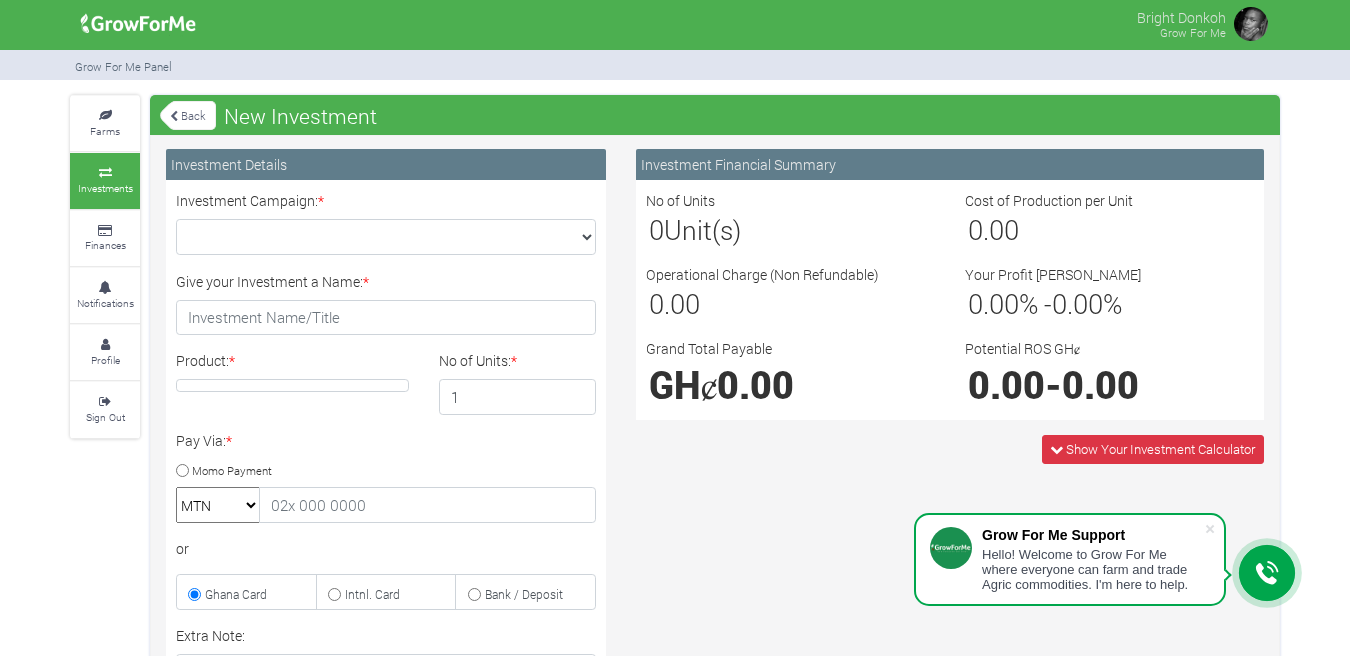 scroll, scrollTop: 0, scrollLeft: 0, axis: both 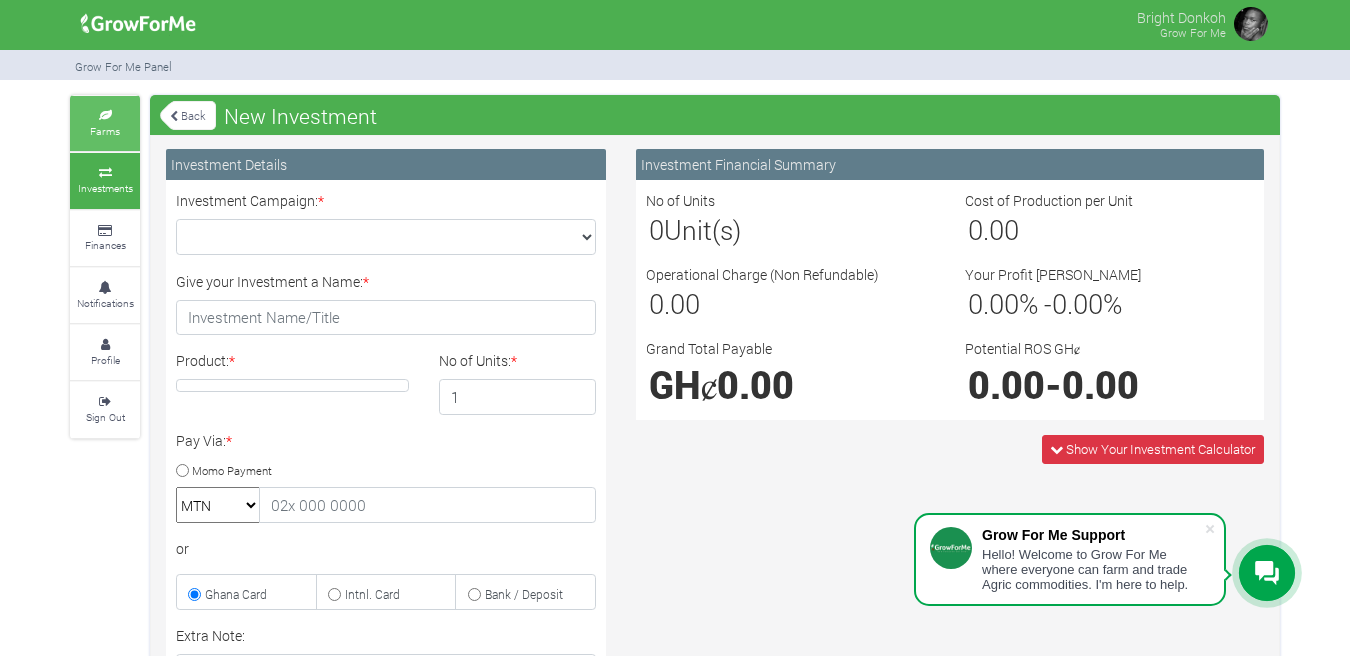 click on "Farms" at bounding box center (105, 123) 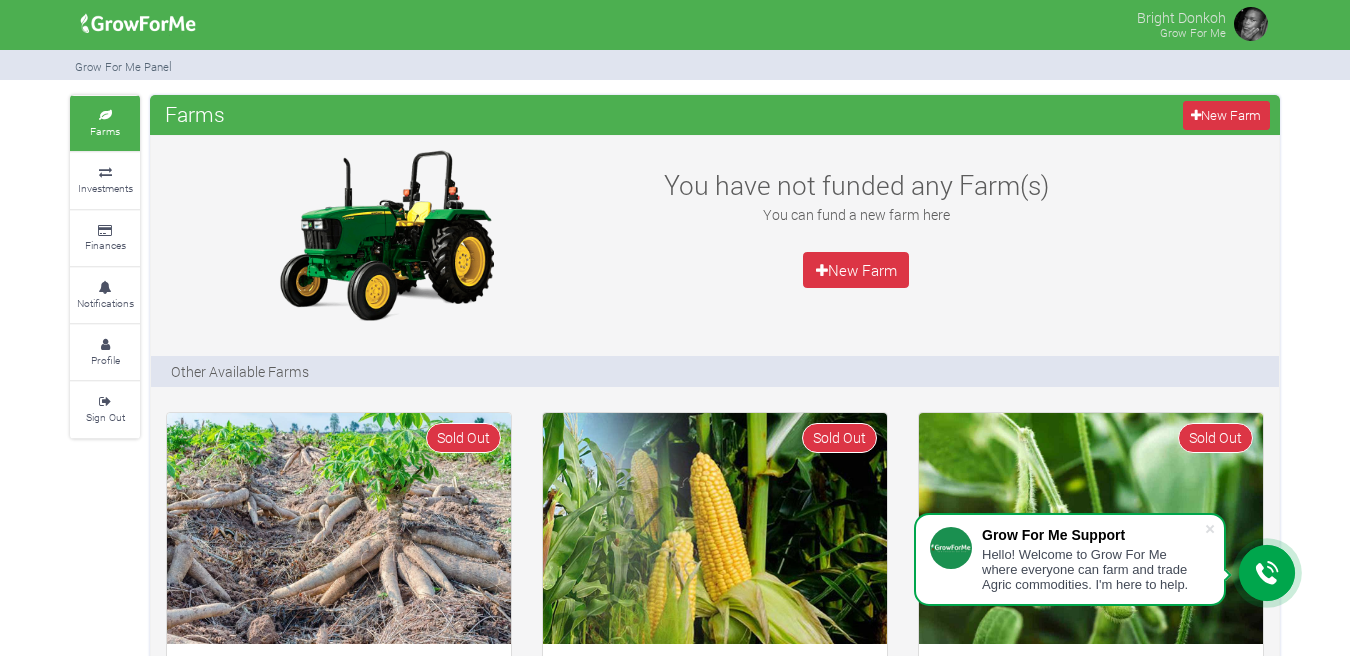 scroll, scrollTop: 0, scrollLeft: 0, axis: both 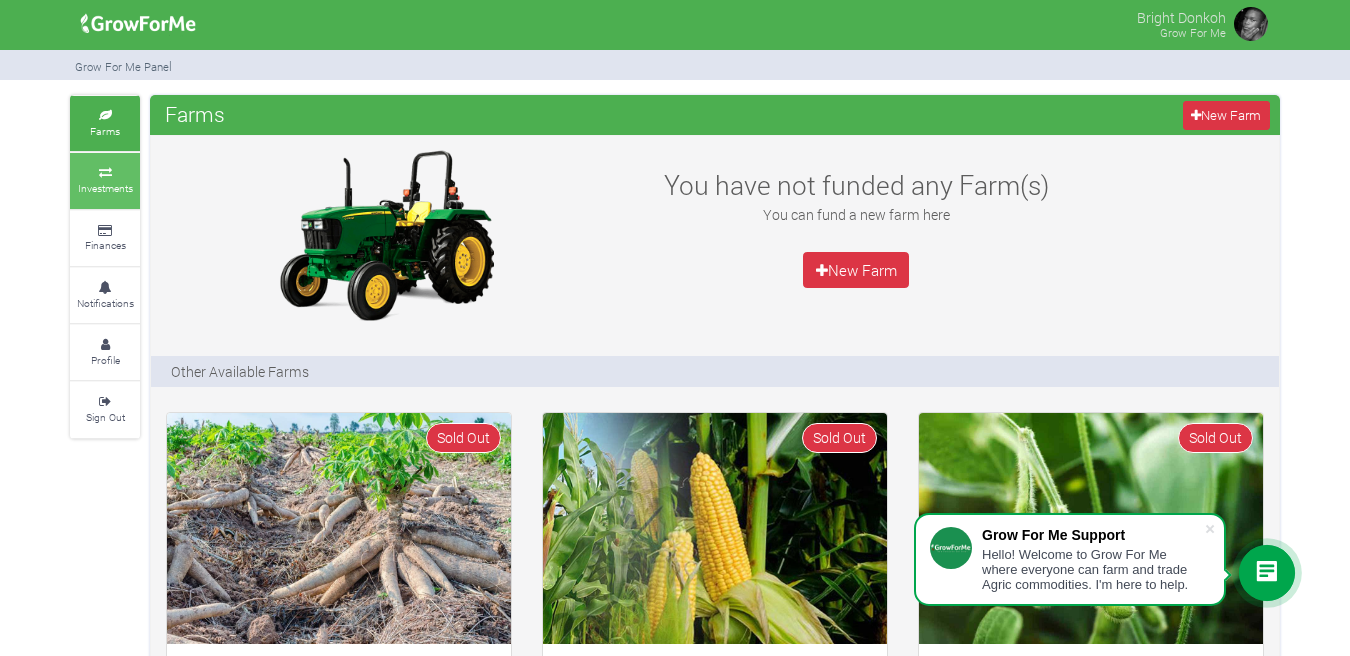 click on "Investments" at bounding box center (105, 188) 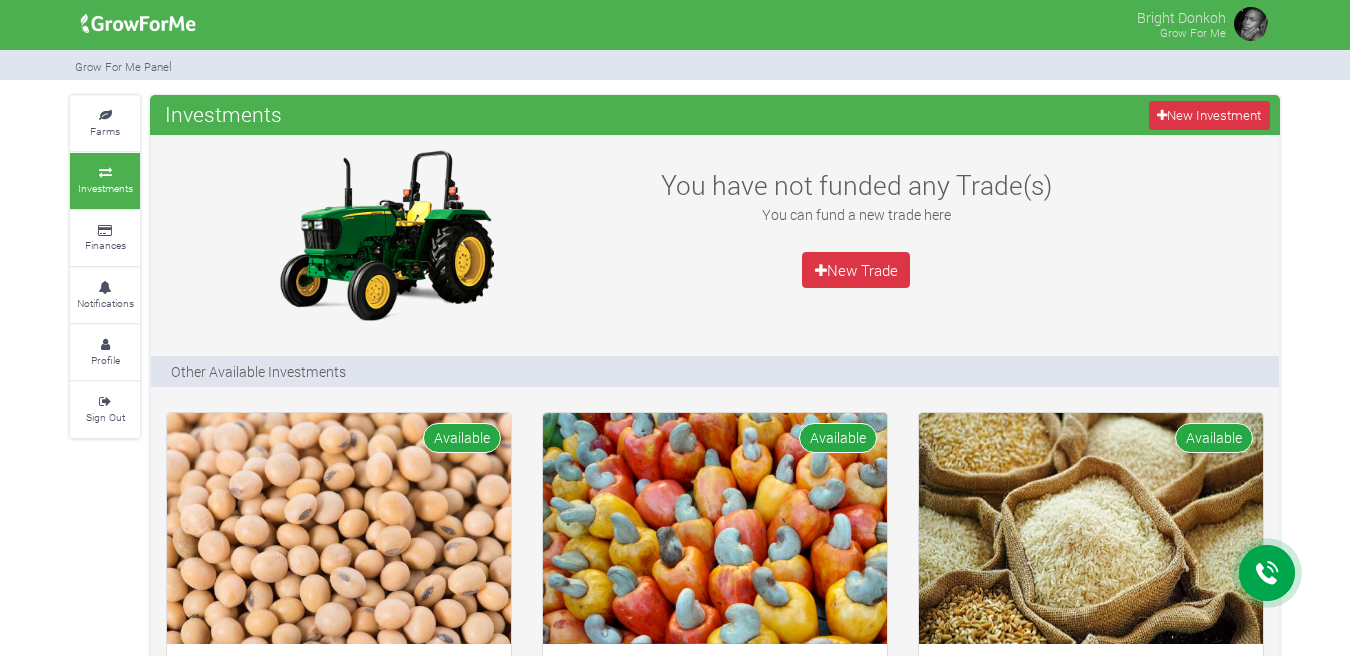 scroll, scrollTop: 0, scrollLeft: 0, axis: both 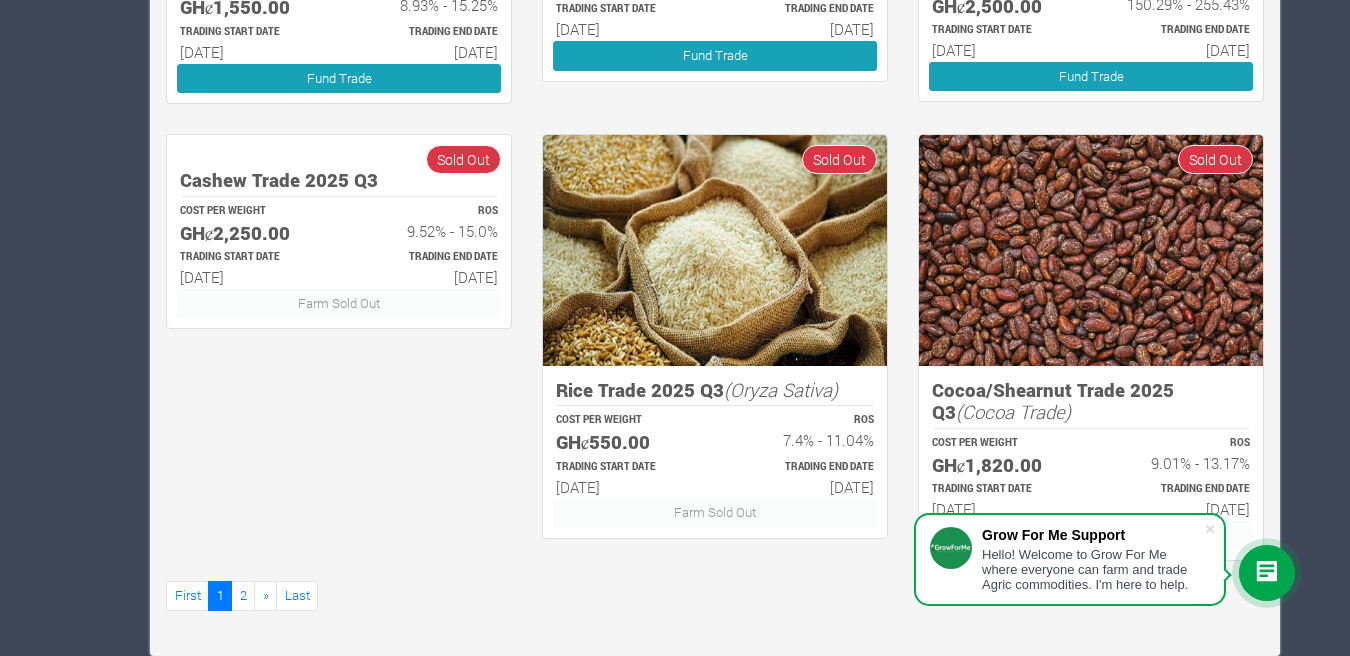 click on "Cocoa/Shearnut Trade 2025 Q3  (Cocoa Trade)" at bounding box center [1091, 401] 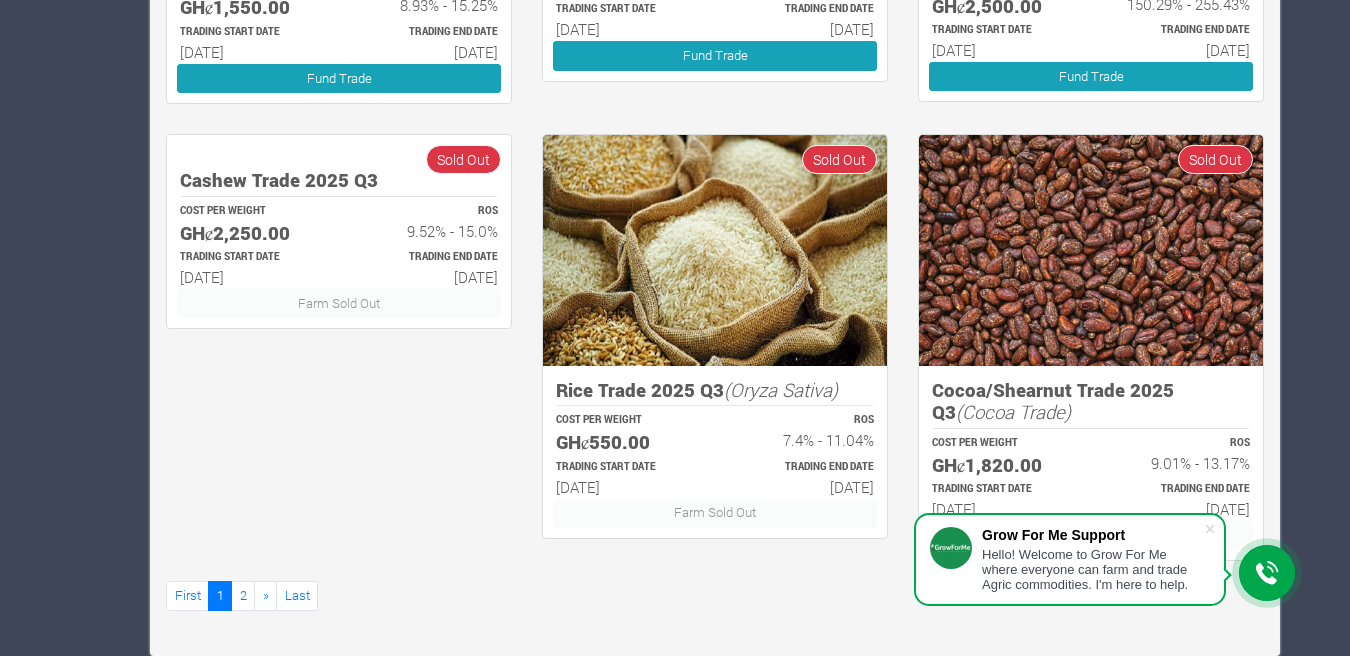 click on "TRADING START DATE" at bounding box center (1002, 489) 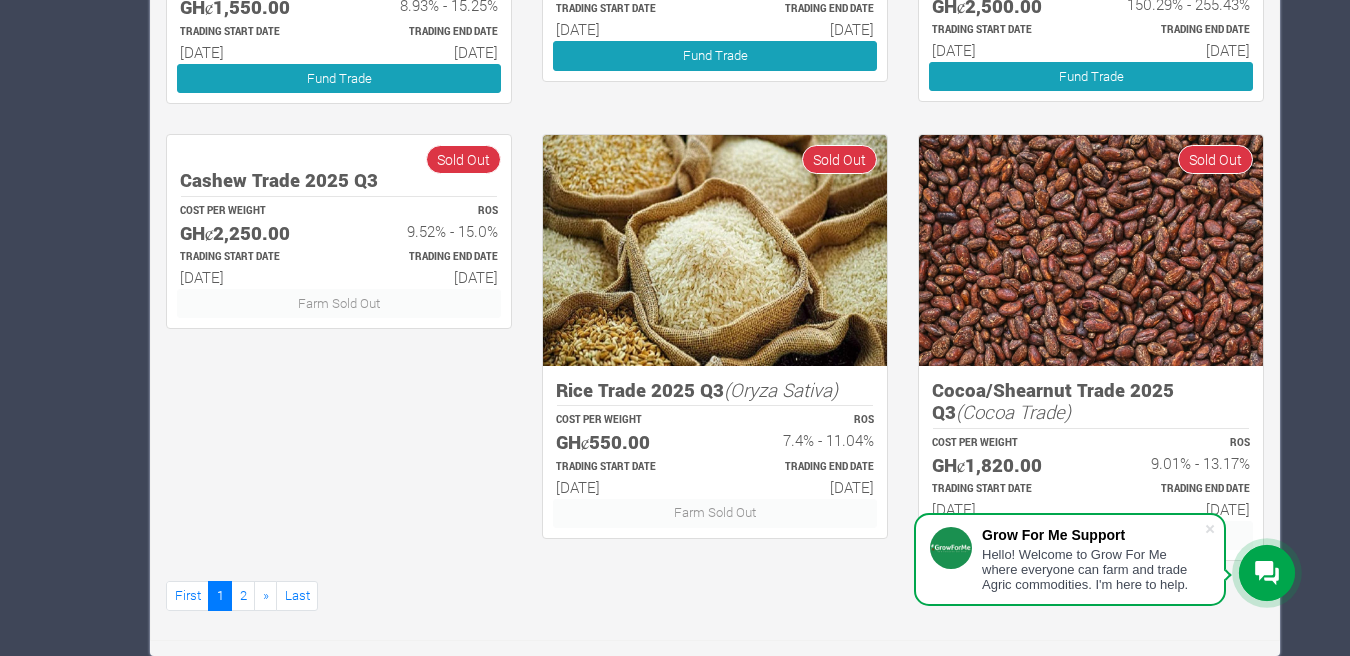 click at bounding box center (1091, 250) 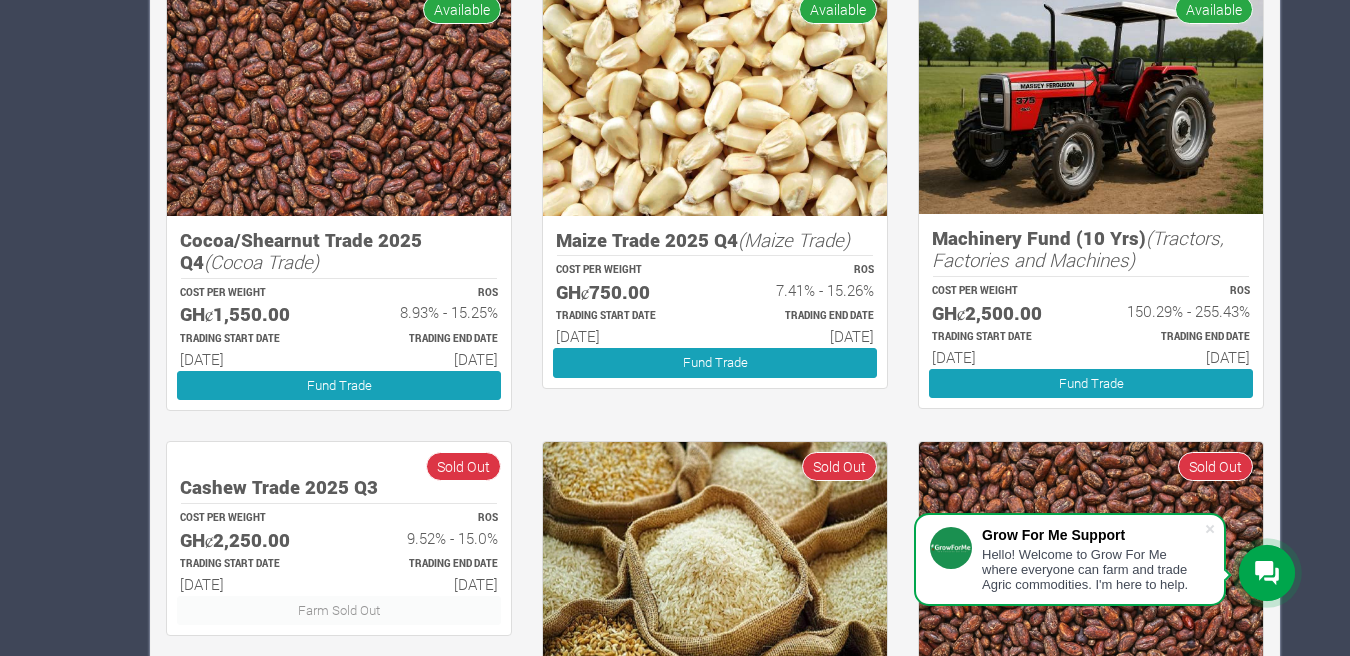 scroll, scrollTop: 1193, scrollLeft: 0, axis: vertical 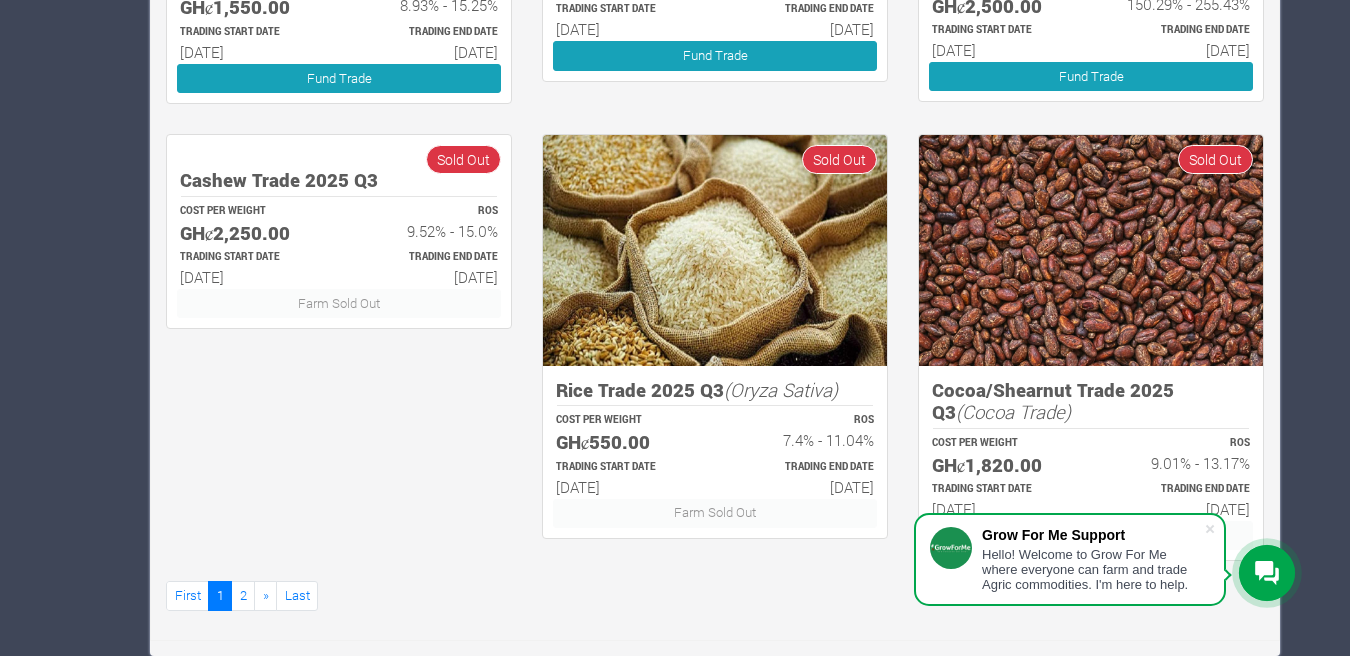 click at bounding box center (1267, 573) 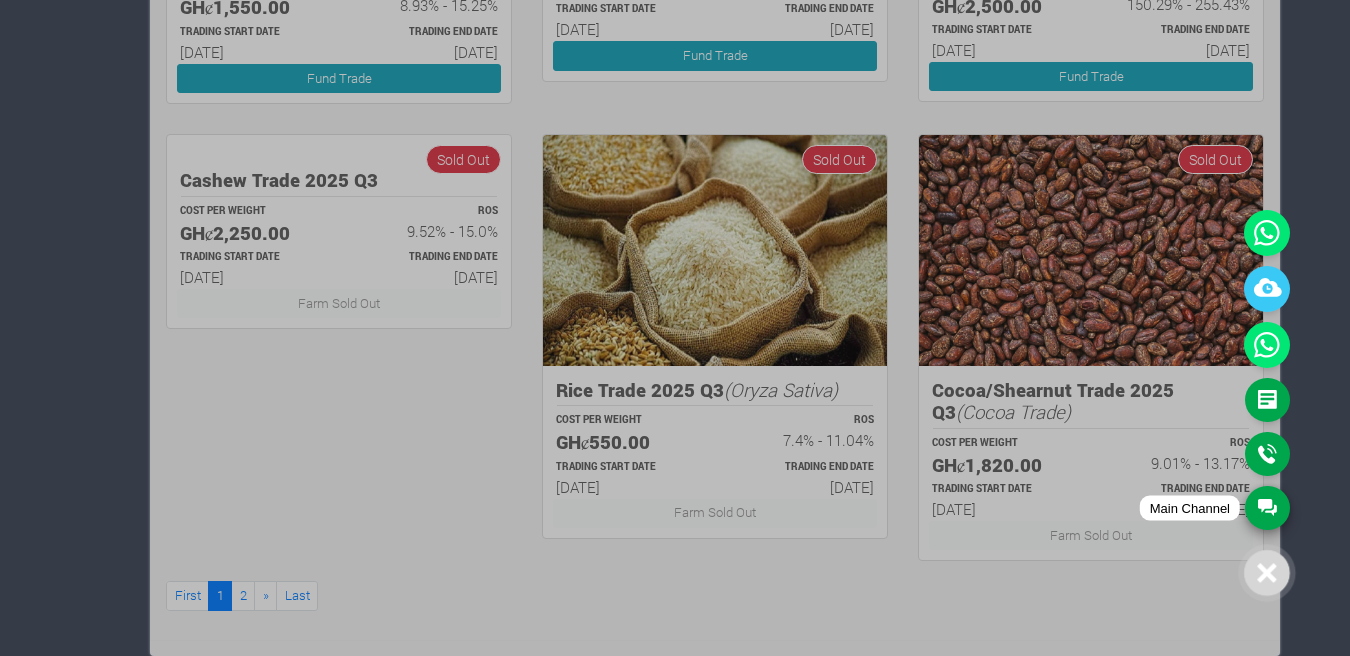 click on "Main Channel" at bounding box center (1267, 508) 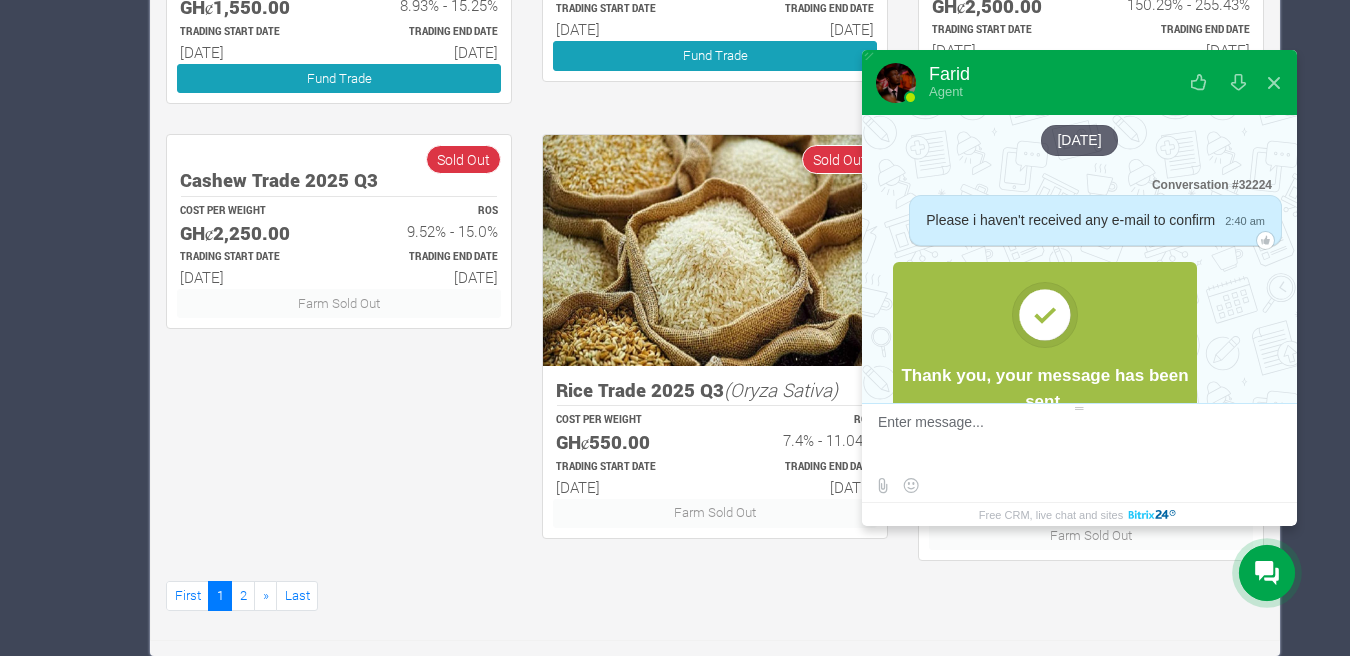scroll, scrollTop: 2974, scrollLeft: 0, axis: vertical 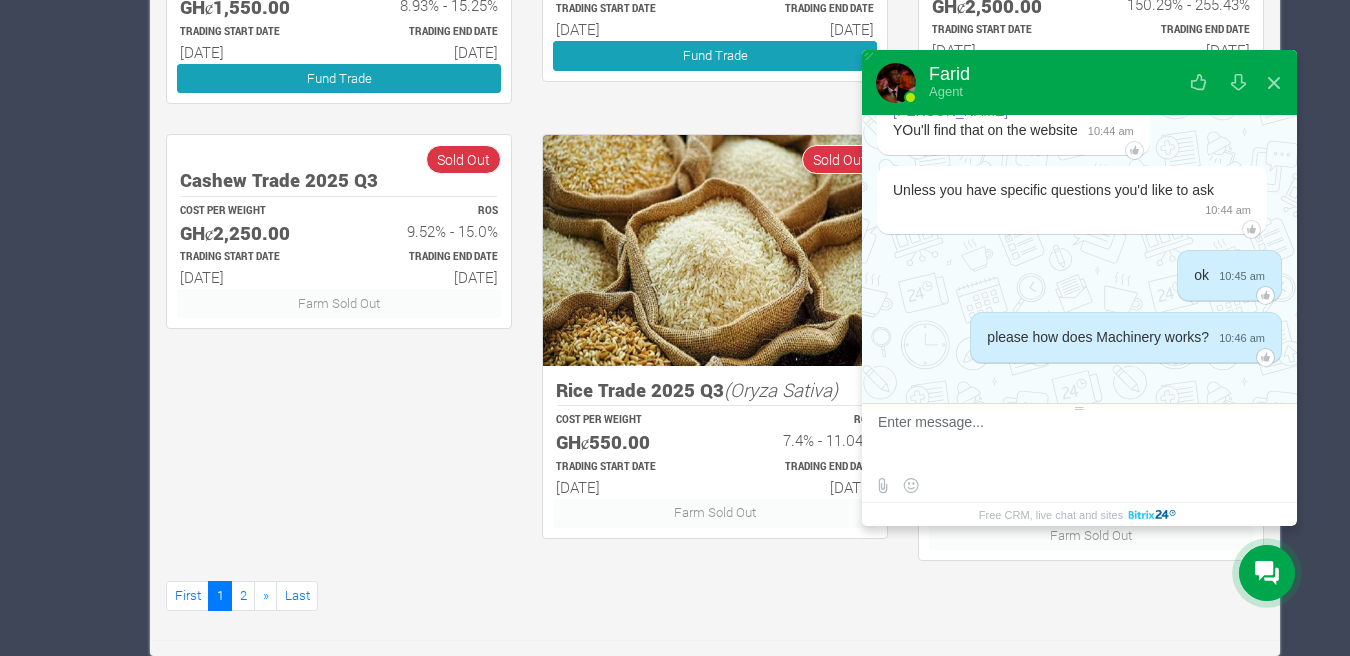 click at bounding box center (1077, 441) 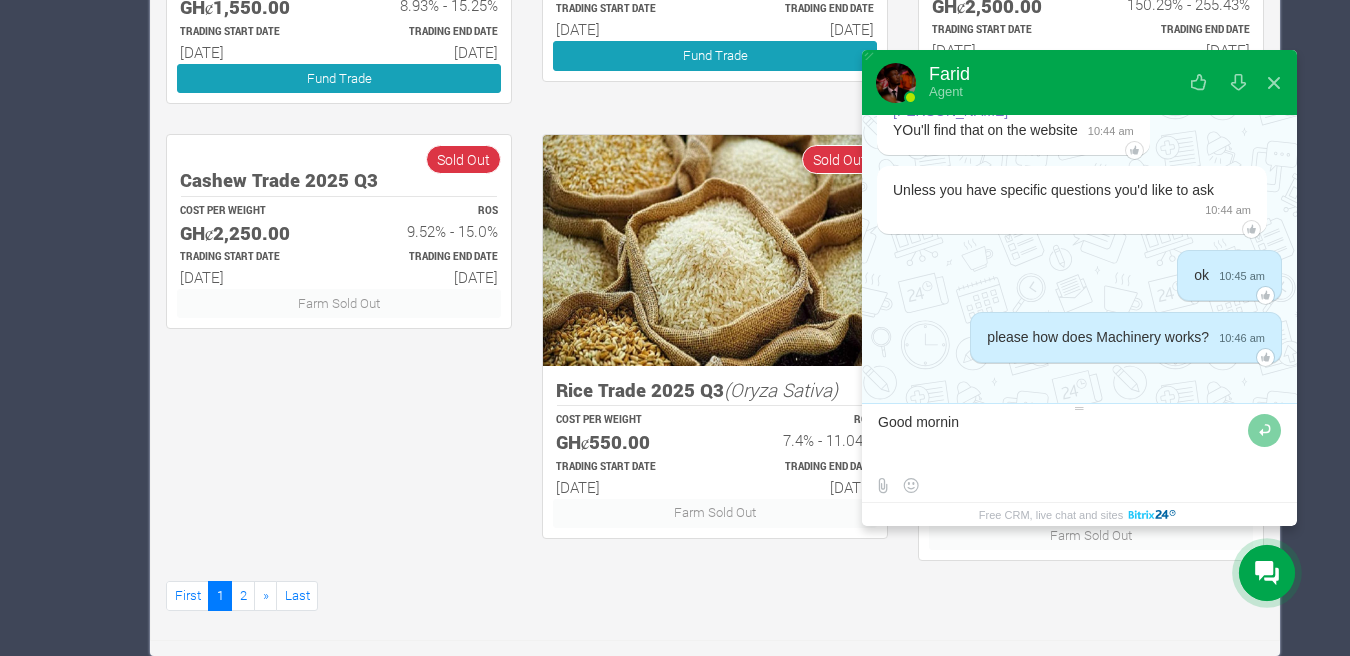 type on "Good morning" 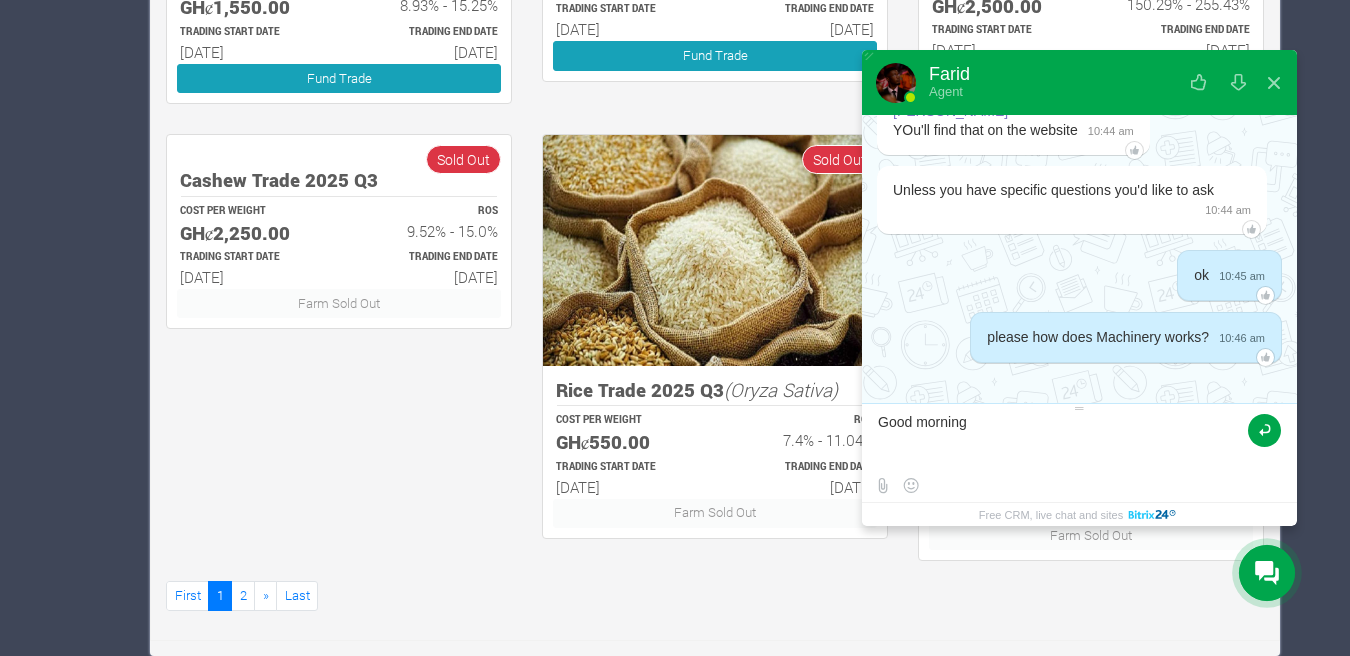 click at bounding box center (1264, 430) 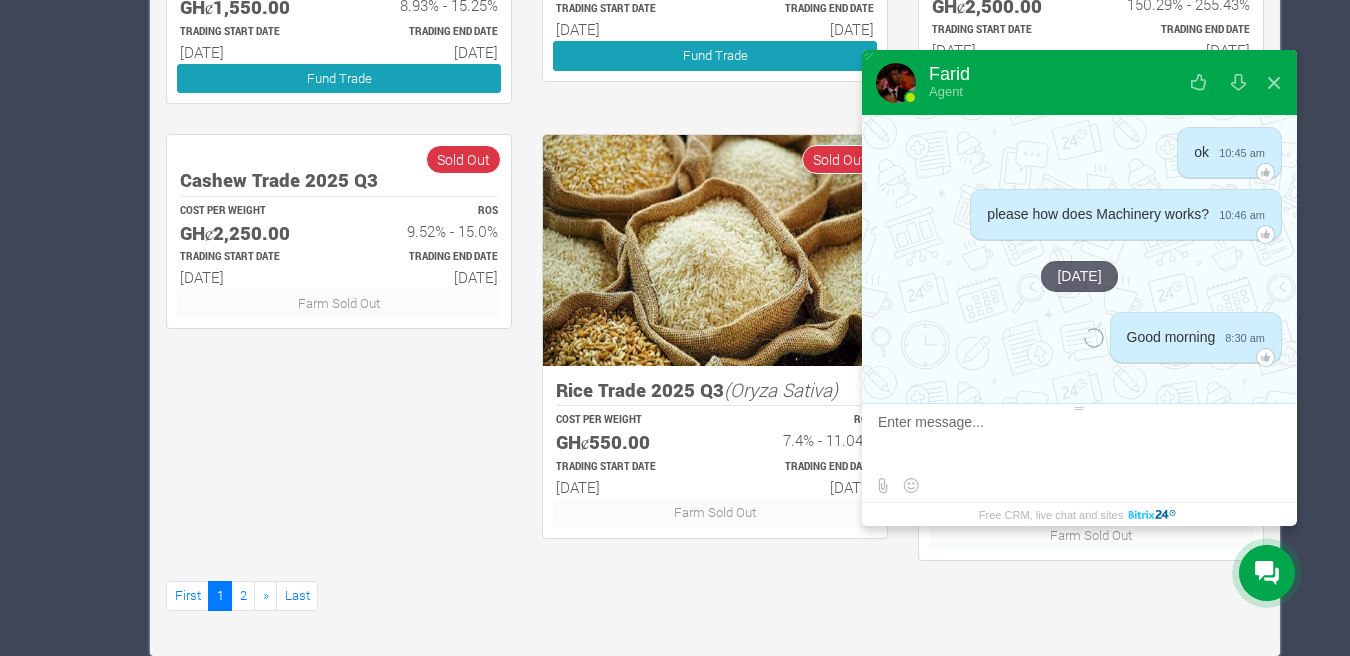 scroll, scrollTop: 3097, scrollLeft: 0, axis: vertical 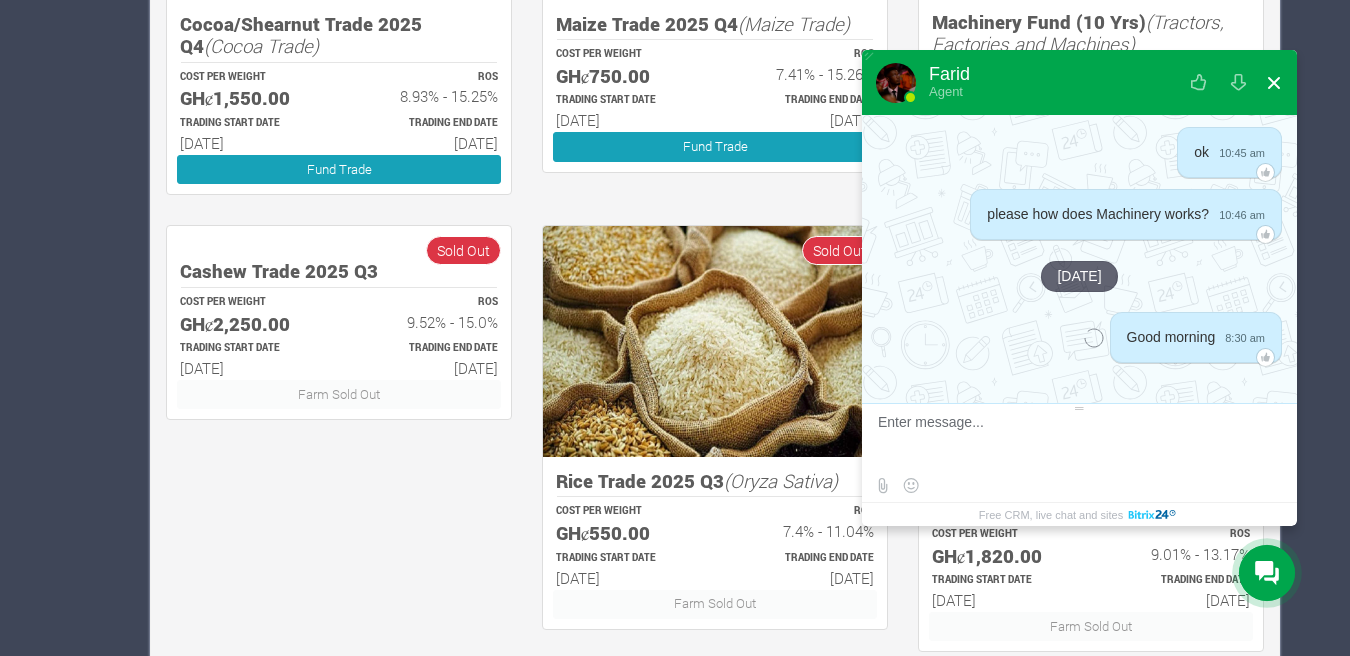 click at bounding box center (1274, 83) 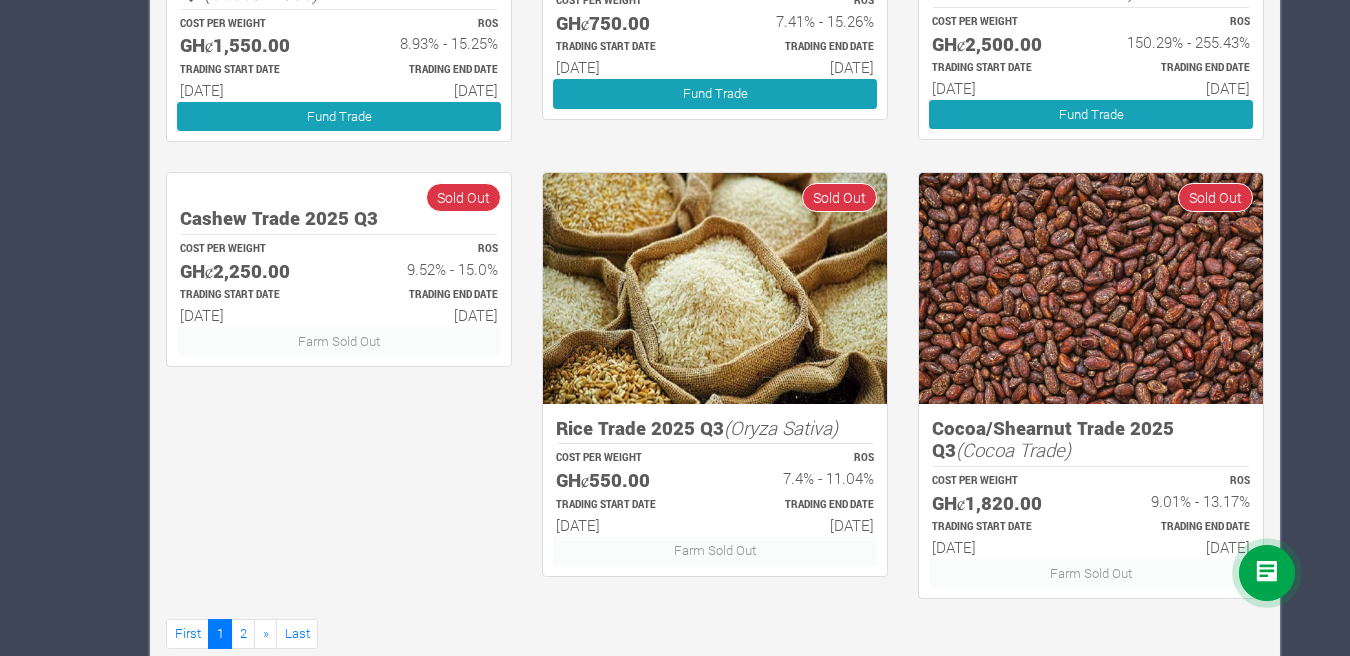 scroll, scrollTop: 1193, scrollLeft: 0, axis: vertical 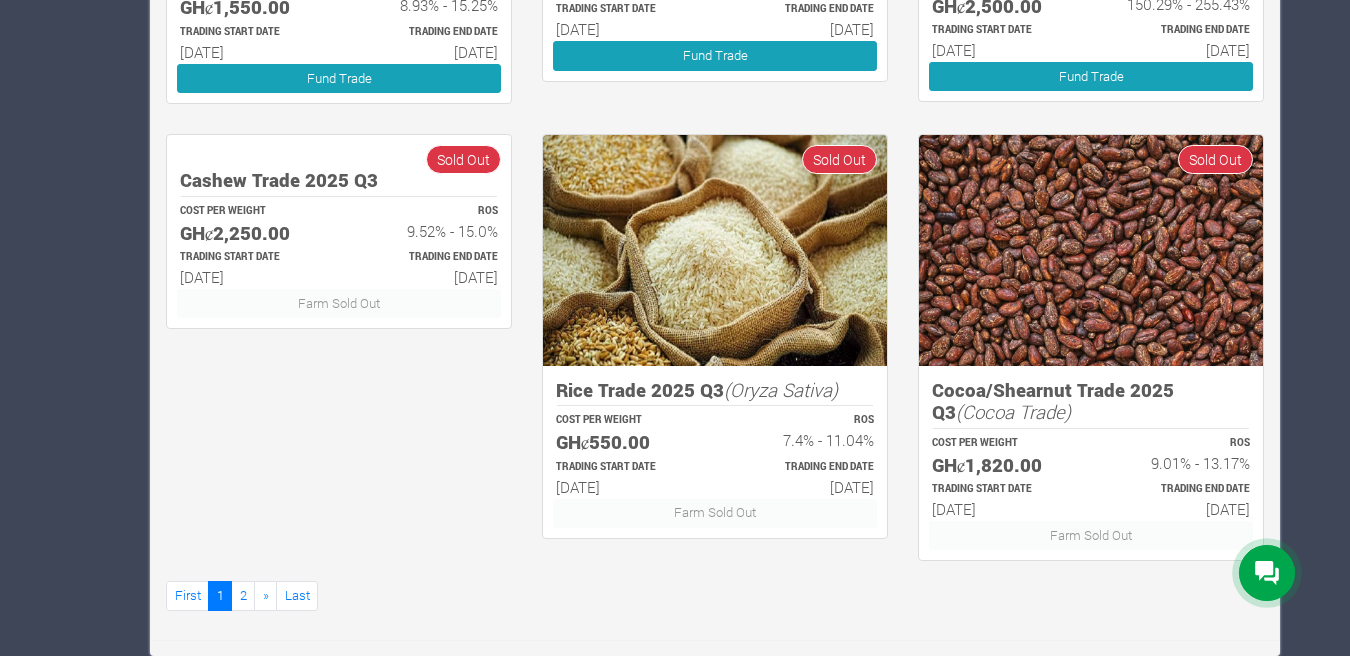 click on "Sold Out" at bounding box center (1215, 159) 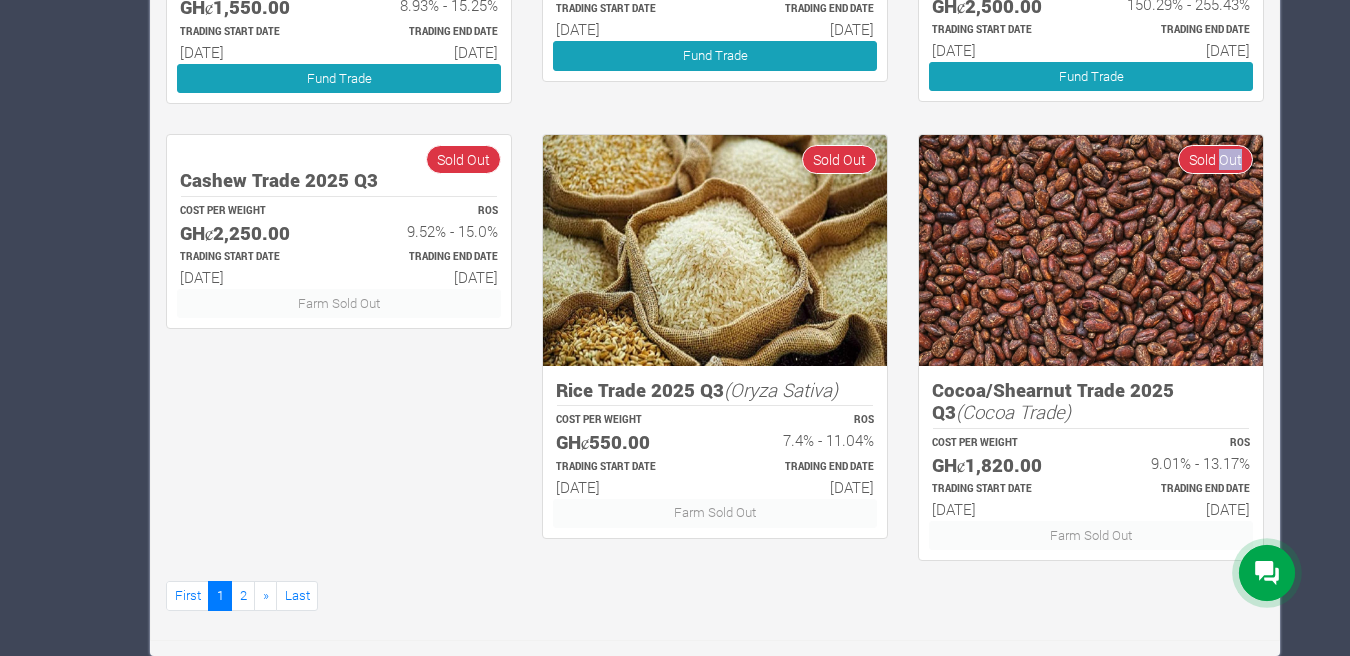 click on "Sold Out" at bounding box center [1215, 159] 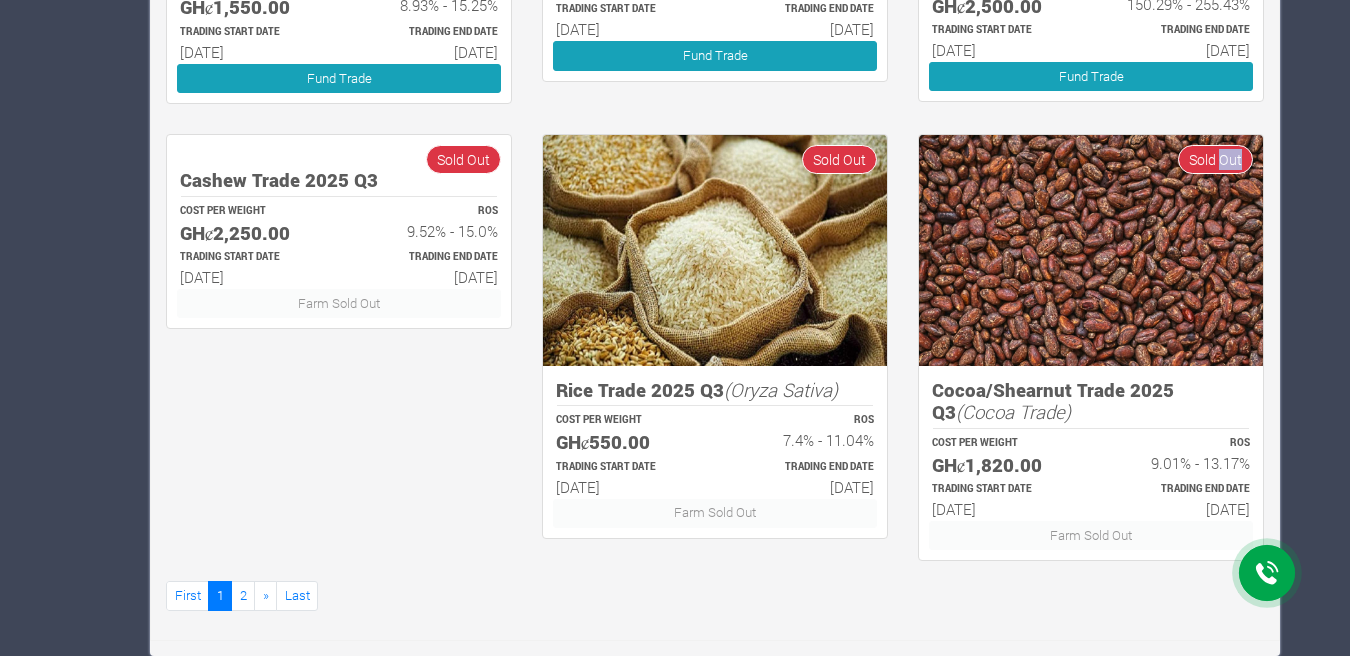 drag, startPoint x: 1230, startPoint y: 160, endPoint x: 1175, endPoint y: 187, distance: 61.269894 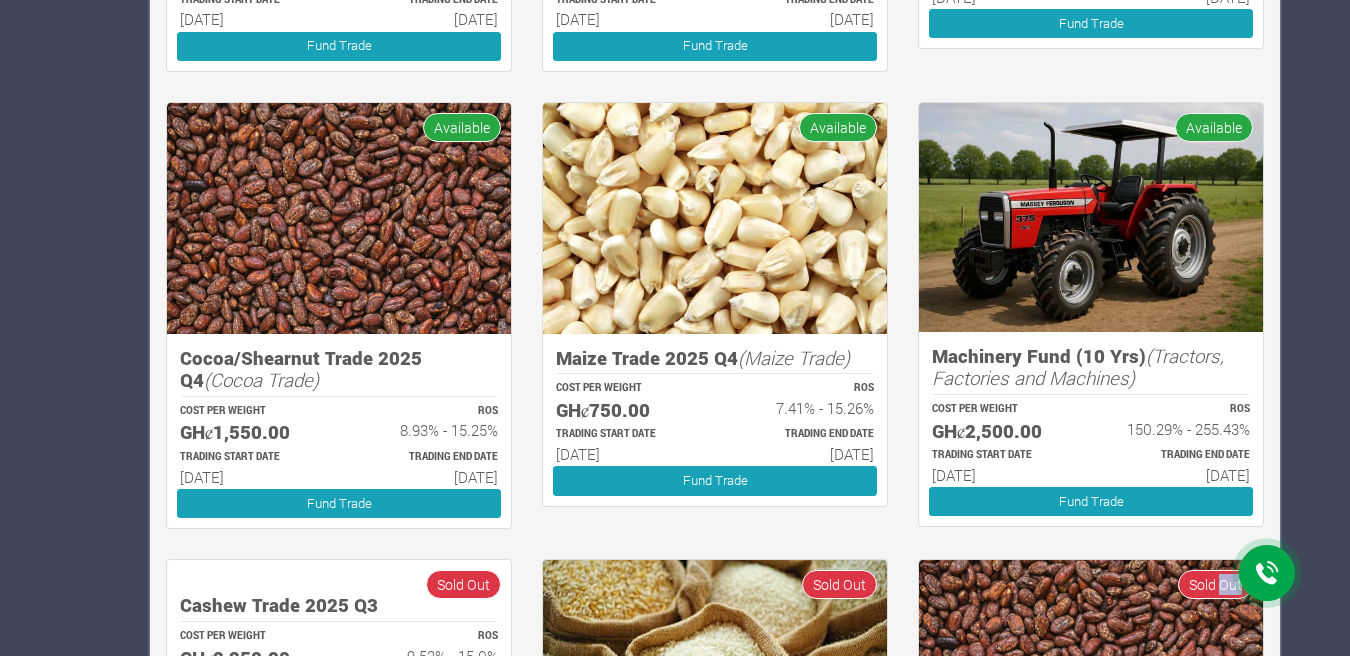 scroll, scrollTop: 750, scrollLeft: 0, axis: vertical 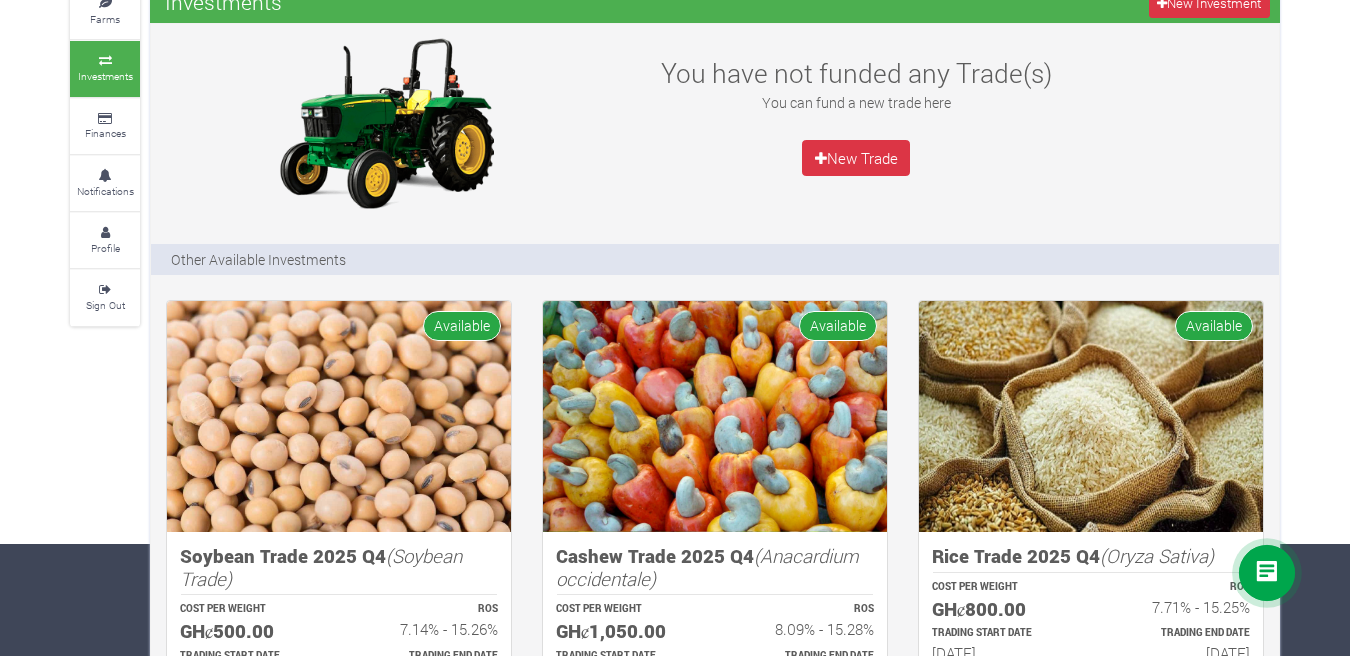 click 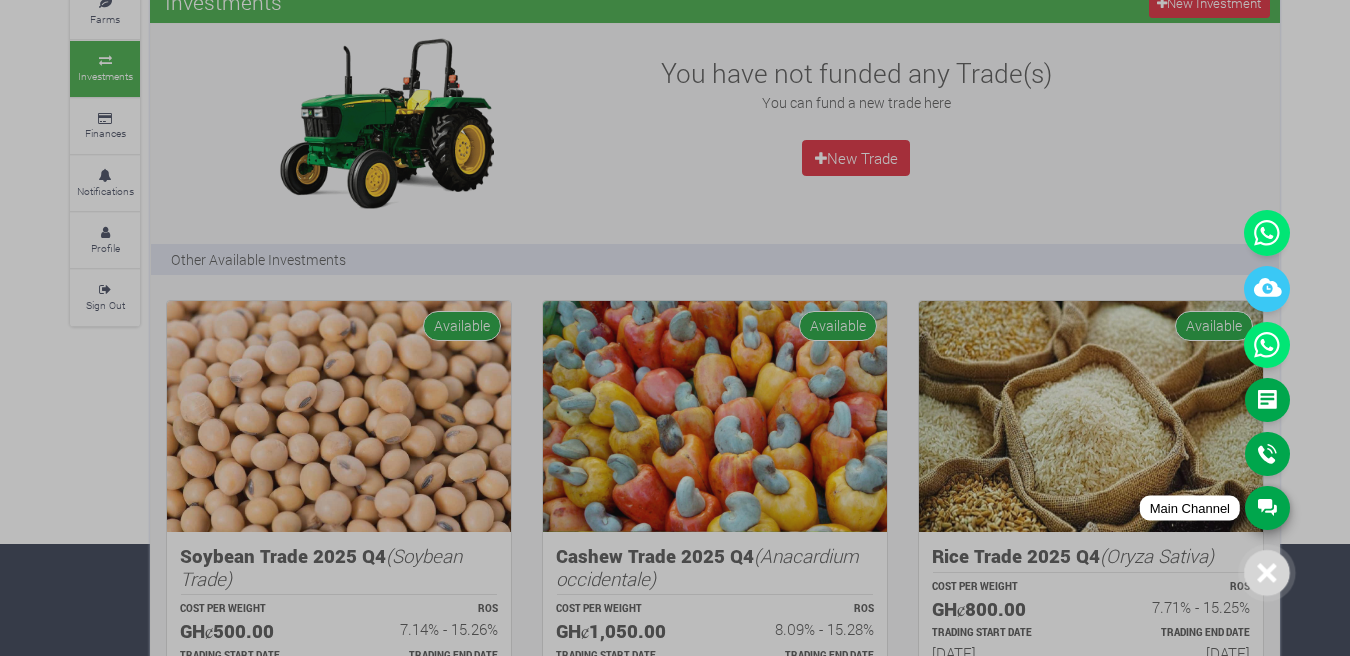 click on "Main Channel" at bounding box center [1267, 508] 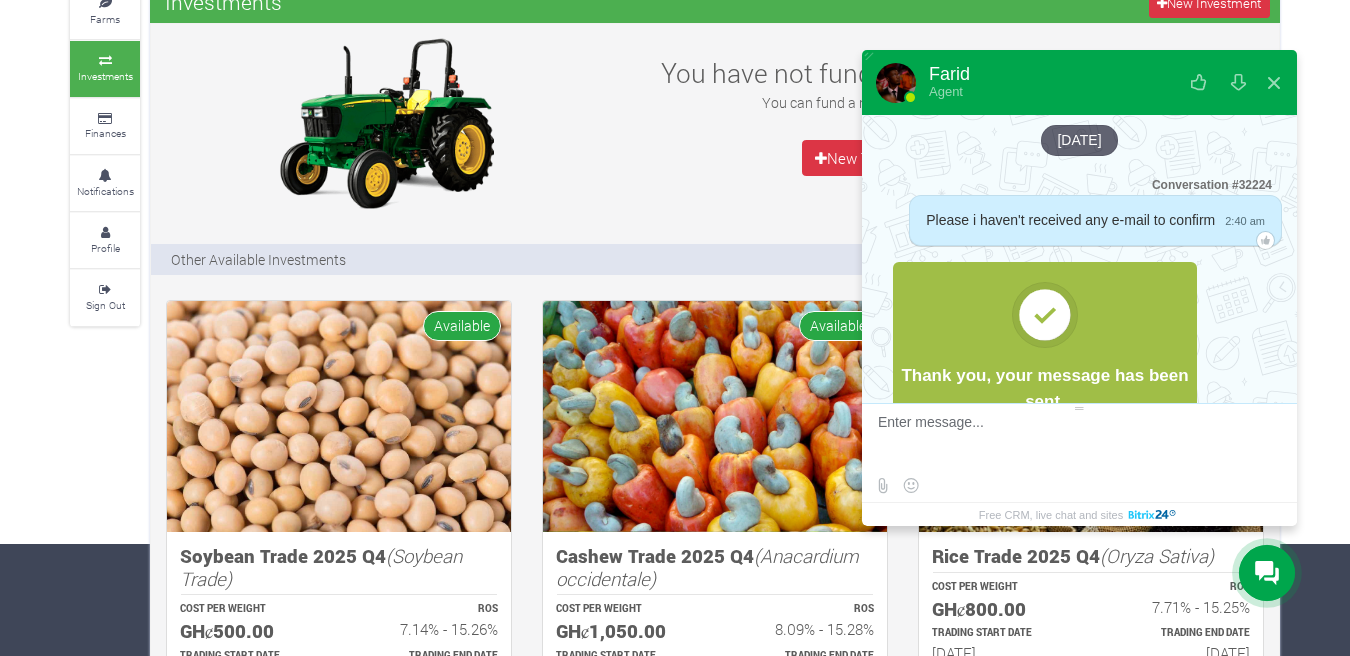 scroll, scrollTop: 3097, scrollLeft: 0, axis: vertical 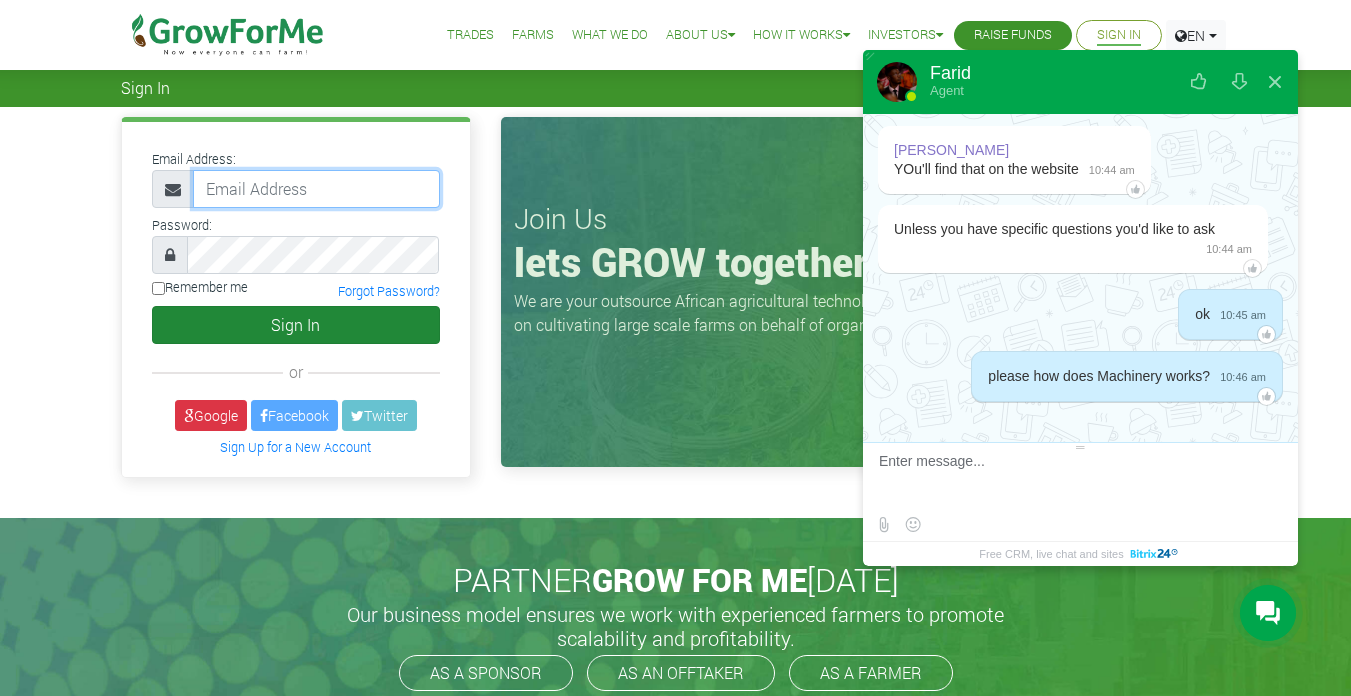 type on "donkohbright449@gmail.com" 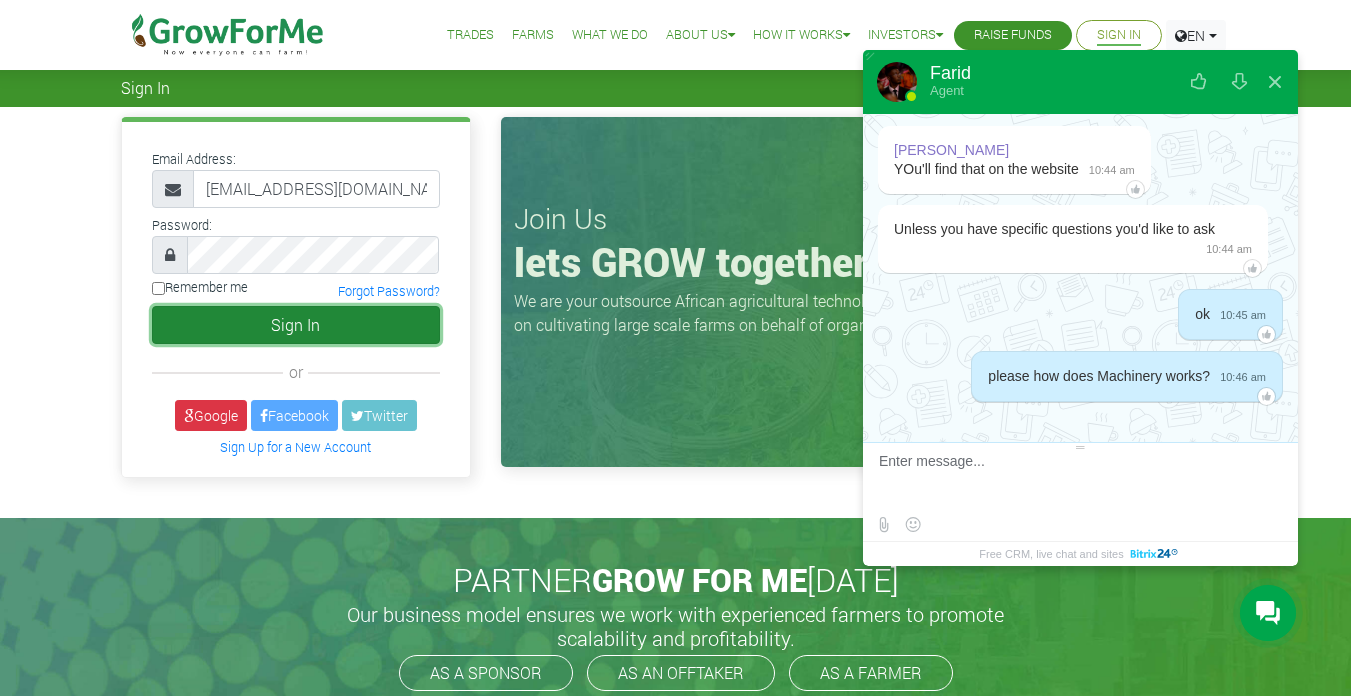 click on "Sign In" at bounding box center [296, 325] 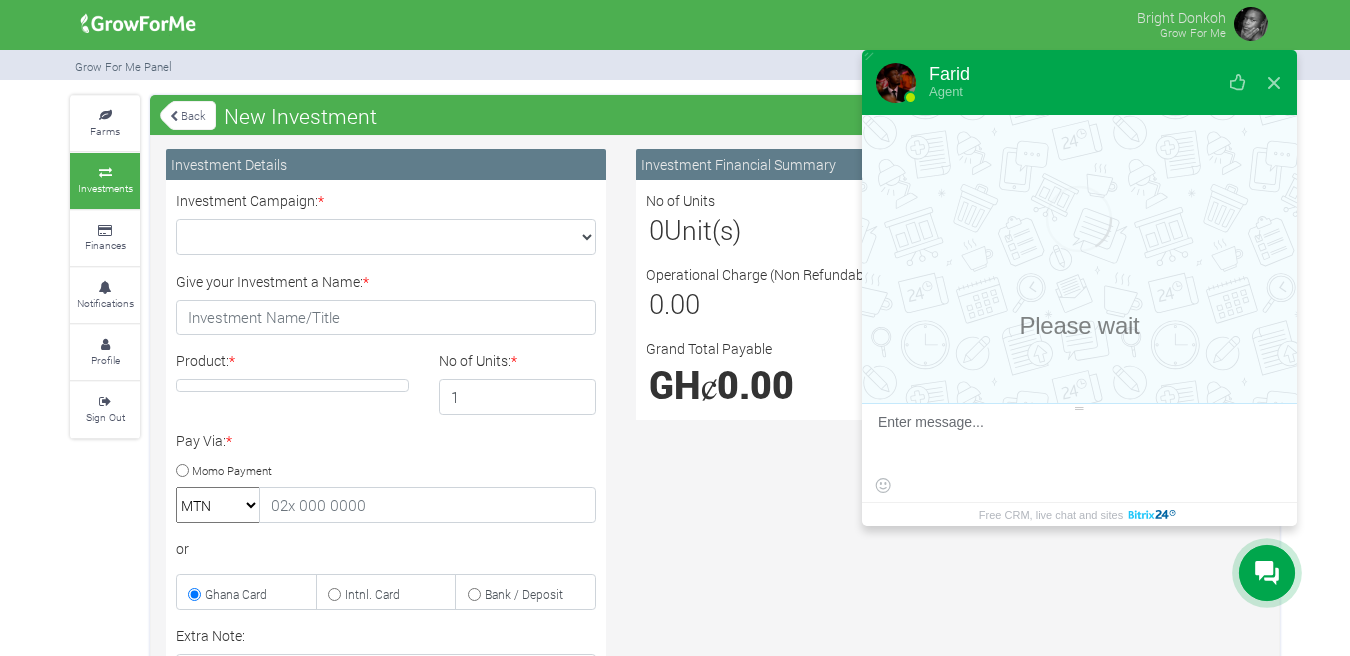 scroll, scrollTop: 0, scrollLeft: 0, axis: both 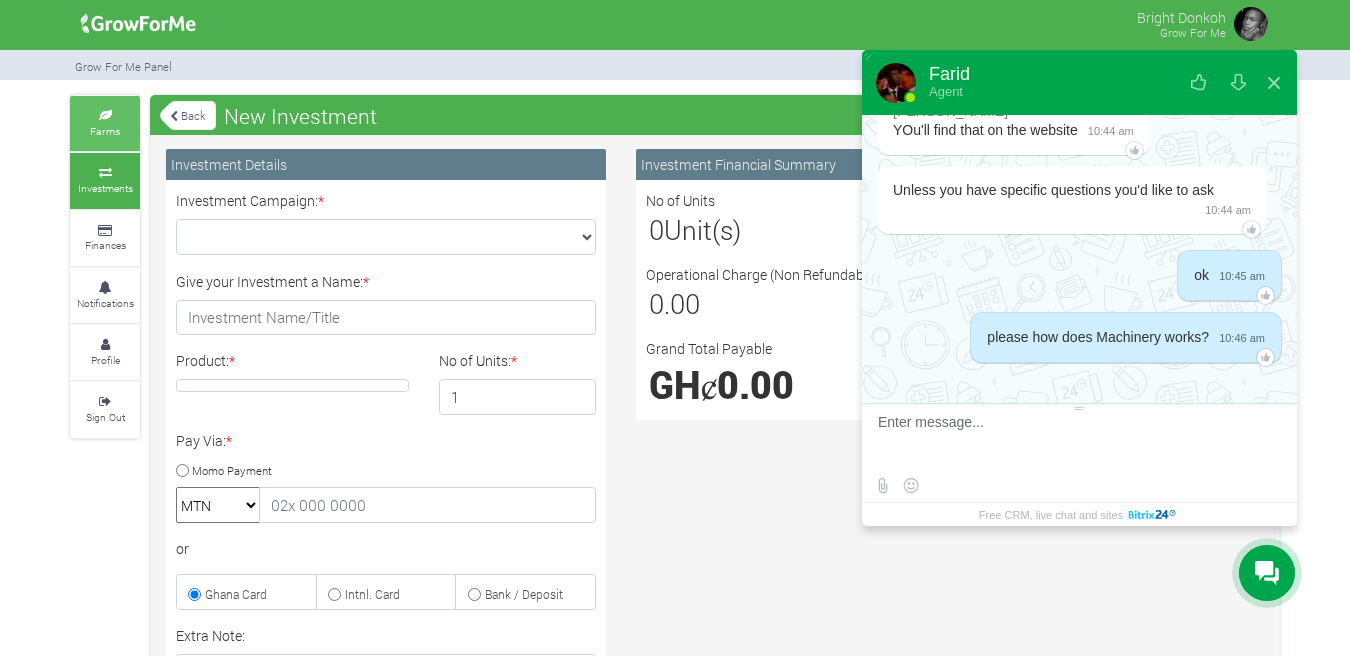 click on "Farms" at bounding box center (105, 131) 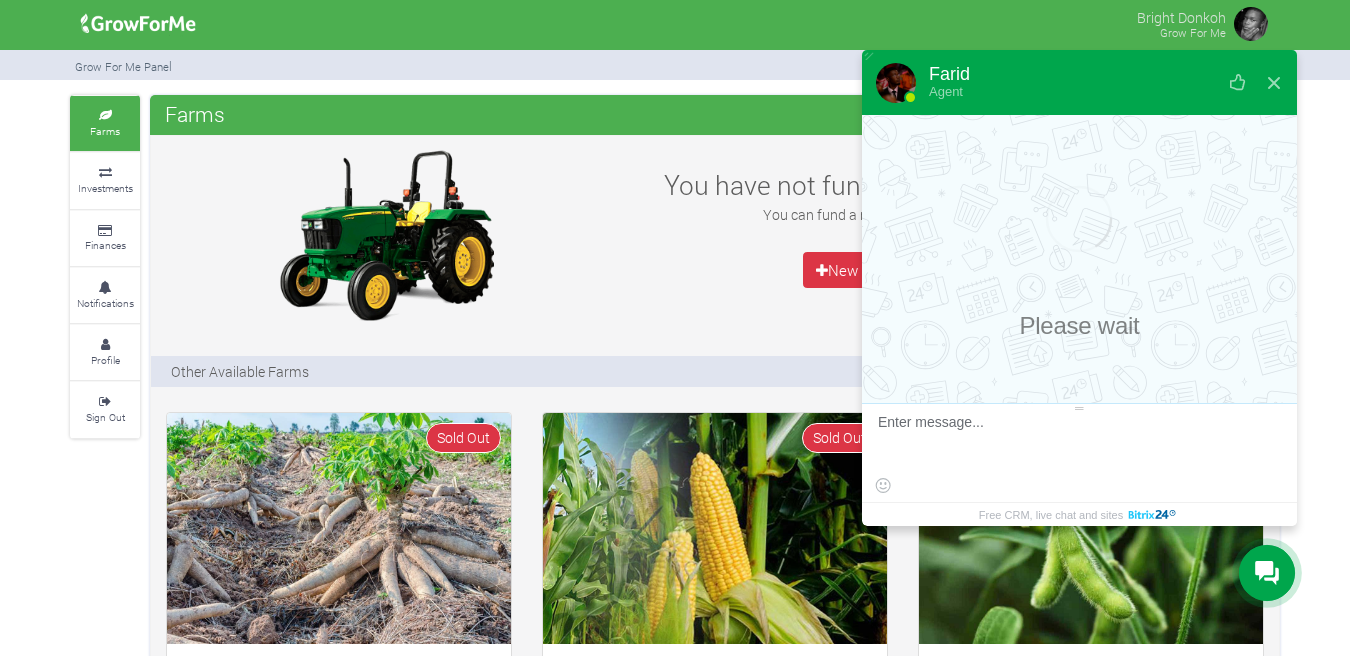 scroll, scrollTop: 0, scrollLeft: 0, axis: both 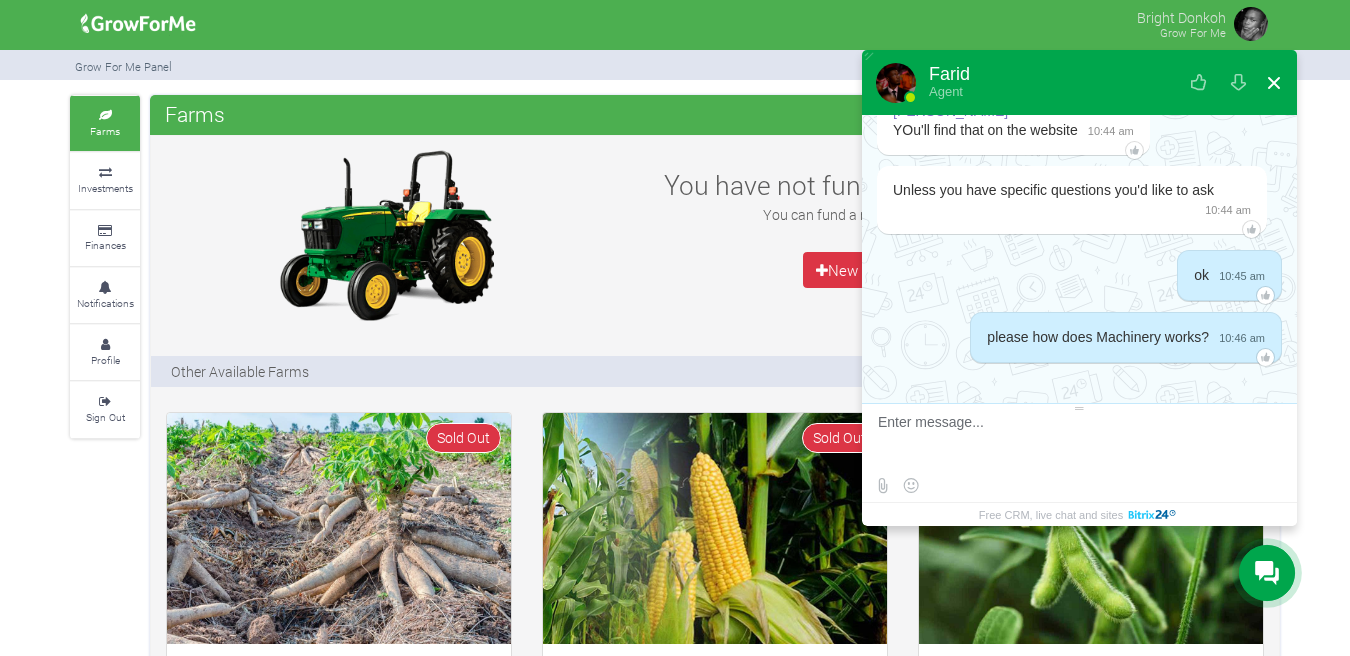 click at bounding box center (1274, 83) 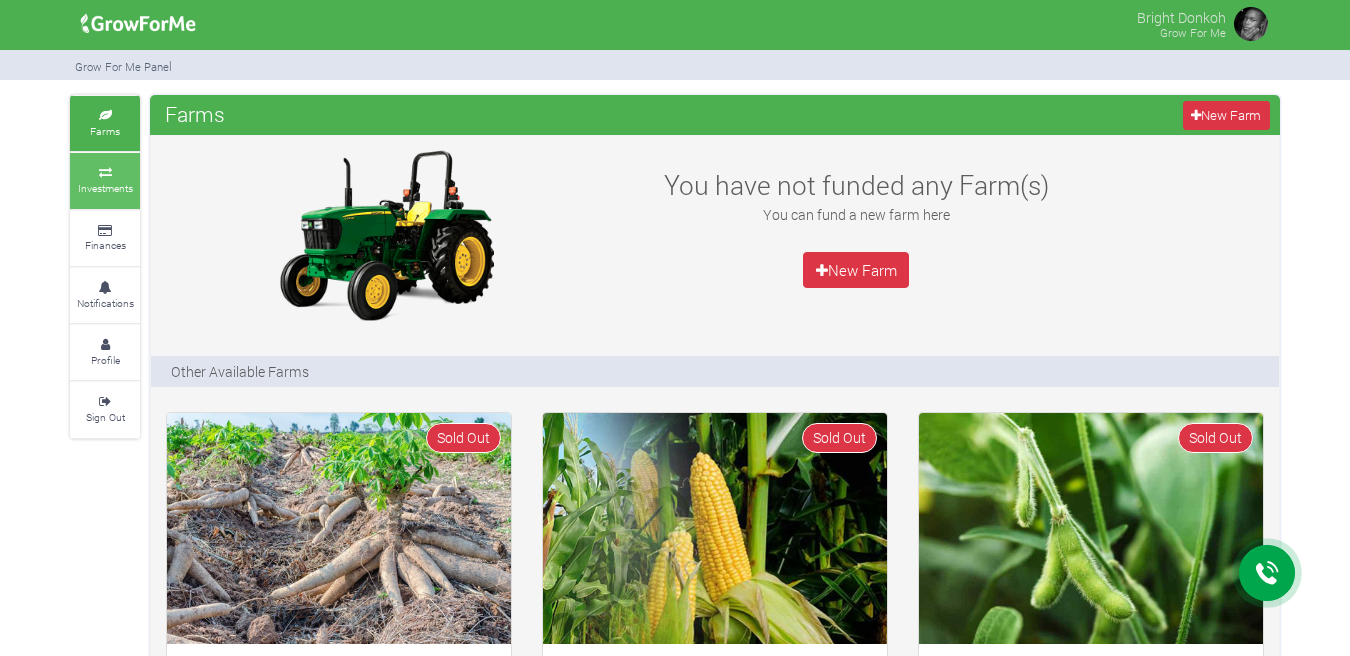 click on "Investments" at bounding box center (105, 188) 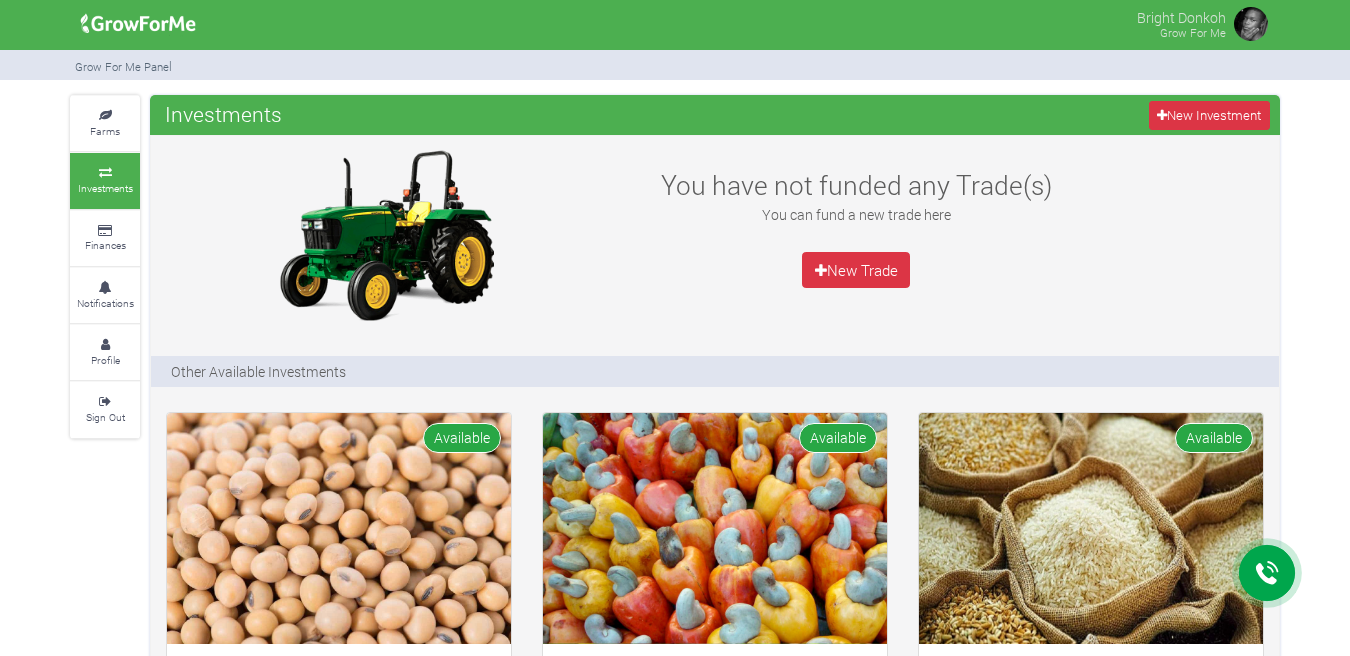 scroll, scrollTop: 0, scrollLeft: 0, axis: both 